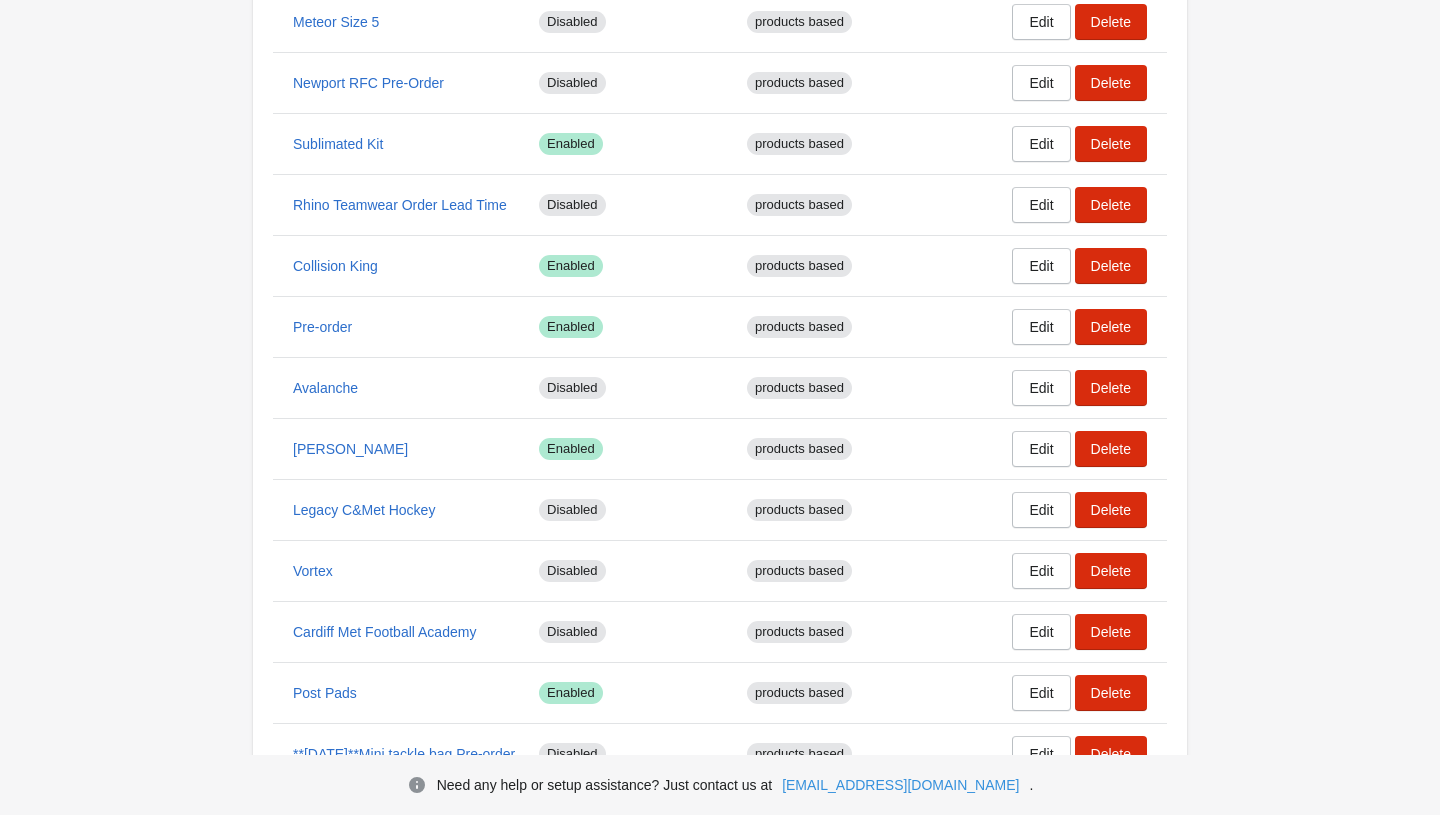 scroll, scrollTop: 408, scrollLeft: 0, axis: vertical 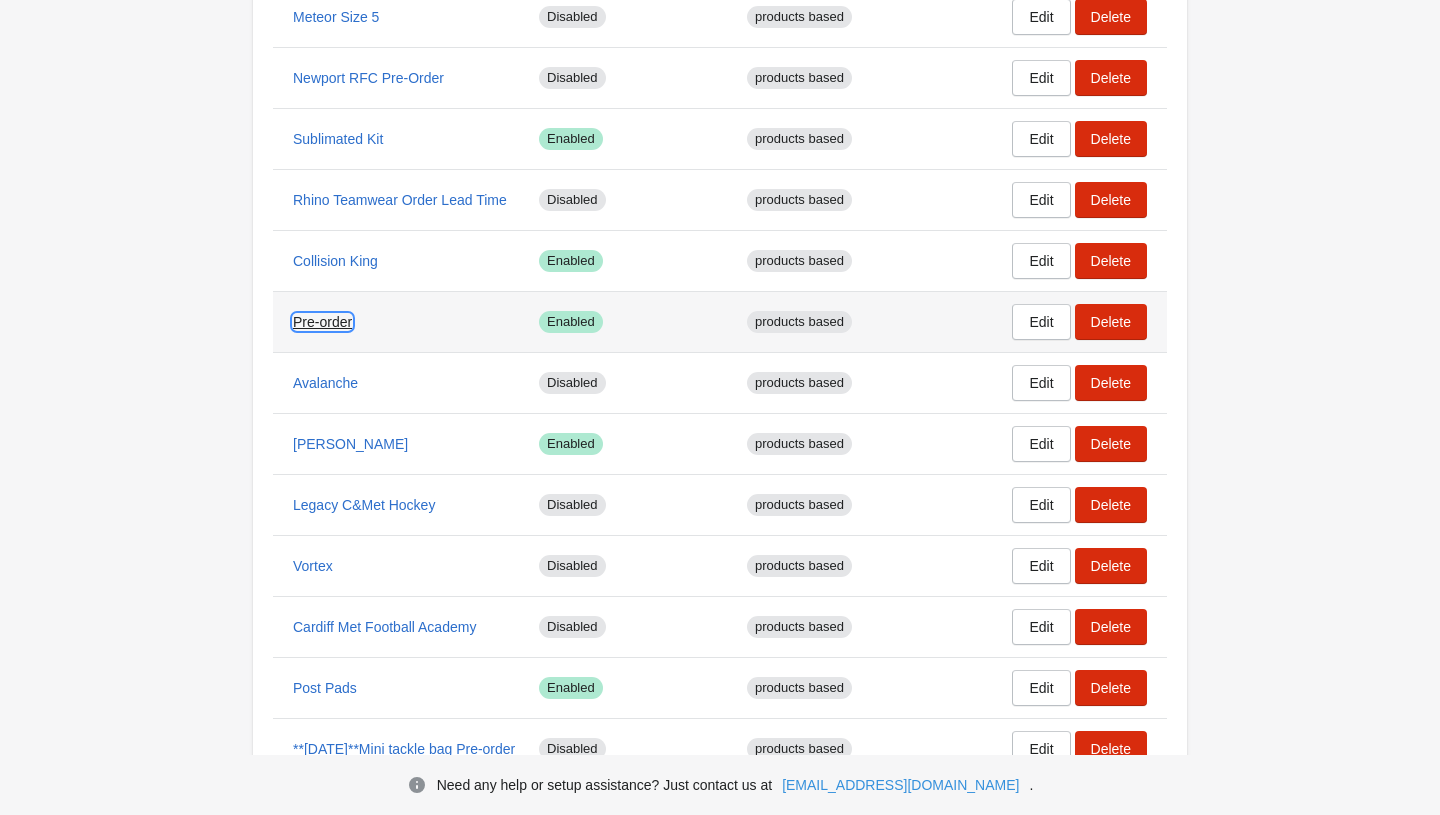 click on "Pre-order" at bounding box center [322, 322] 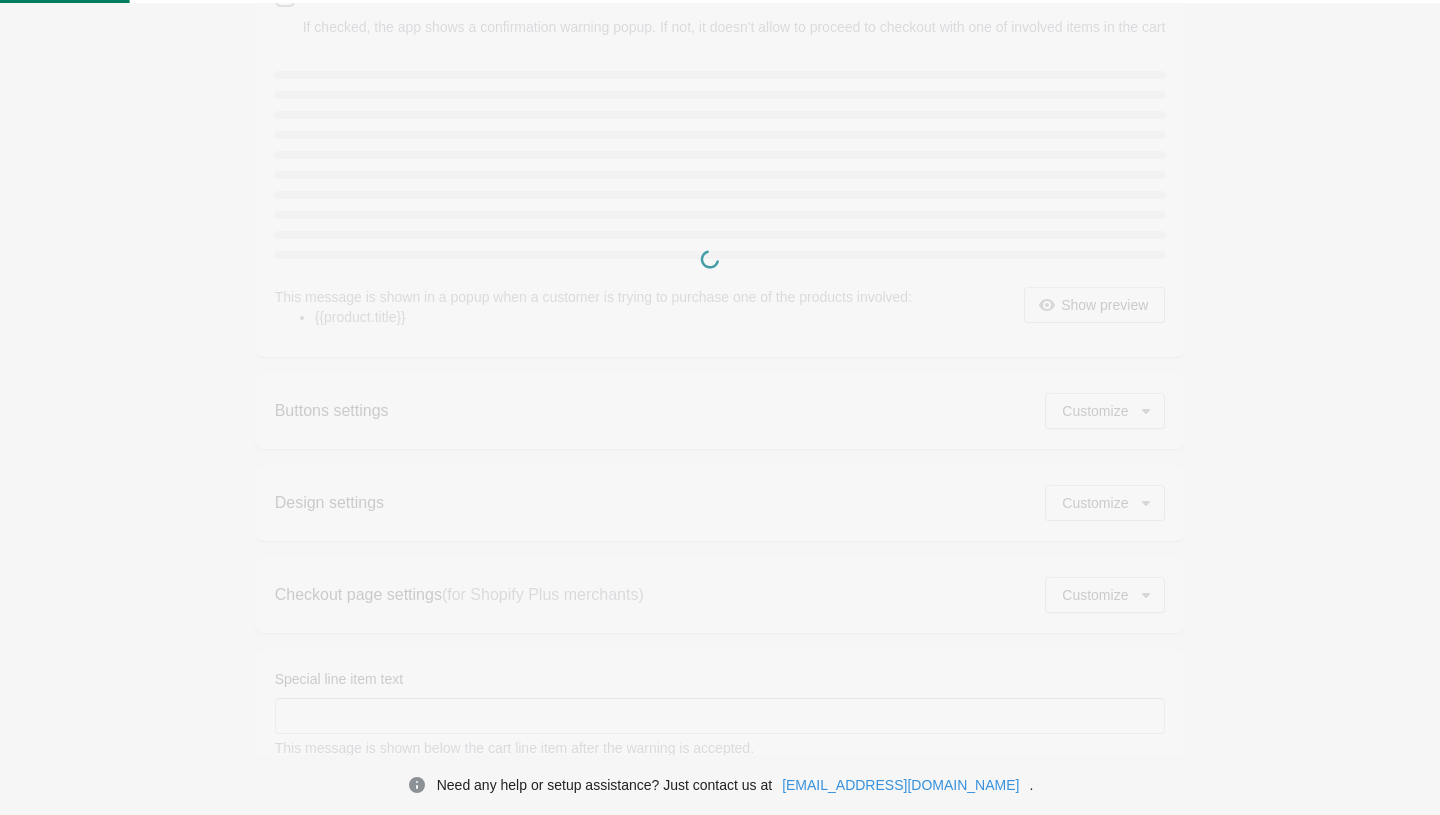 type on "*********" 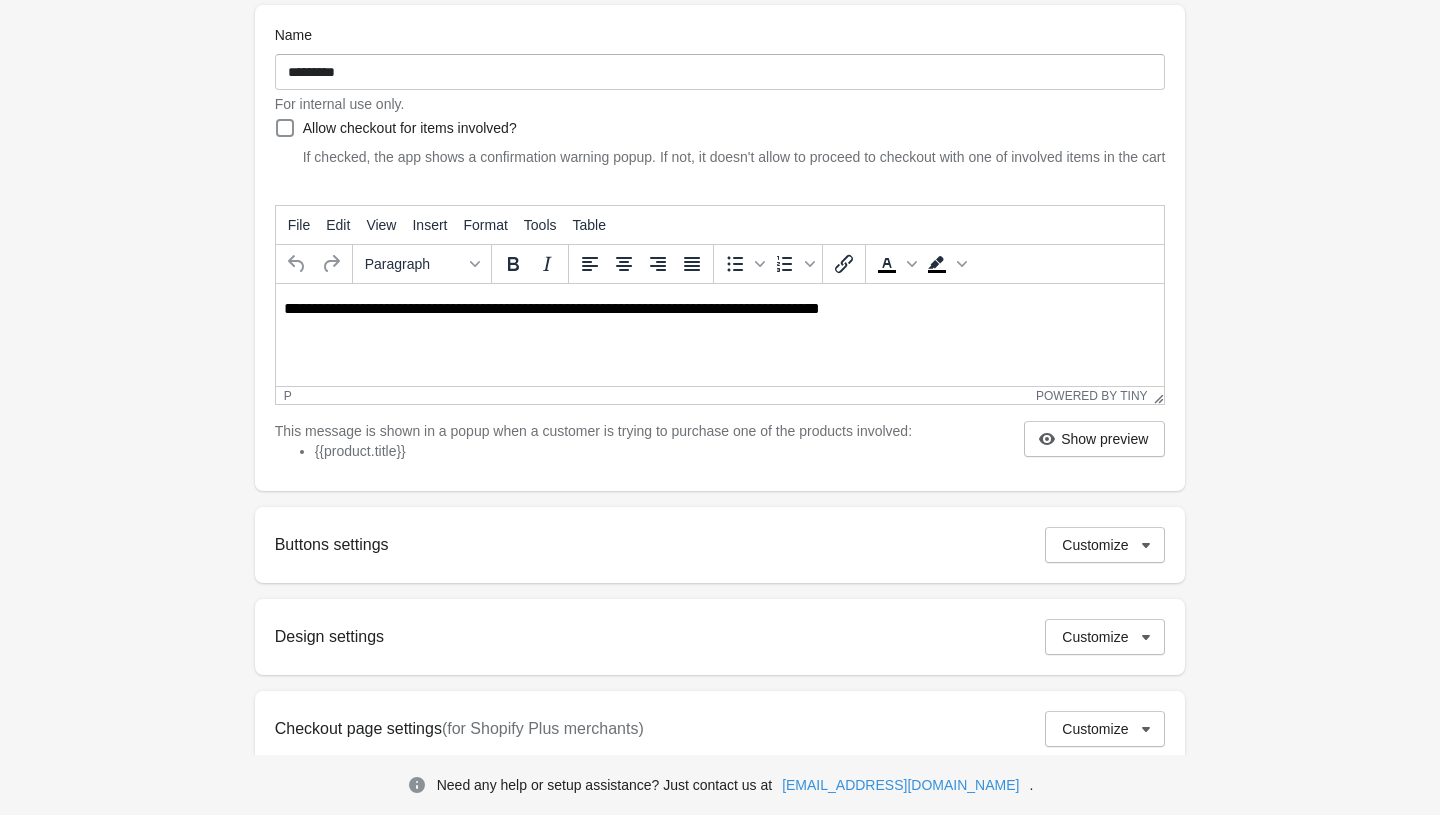 scroll, scrollTop: 0, scrollLeft: 0, axis: both 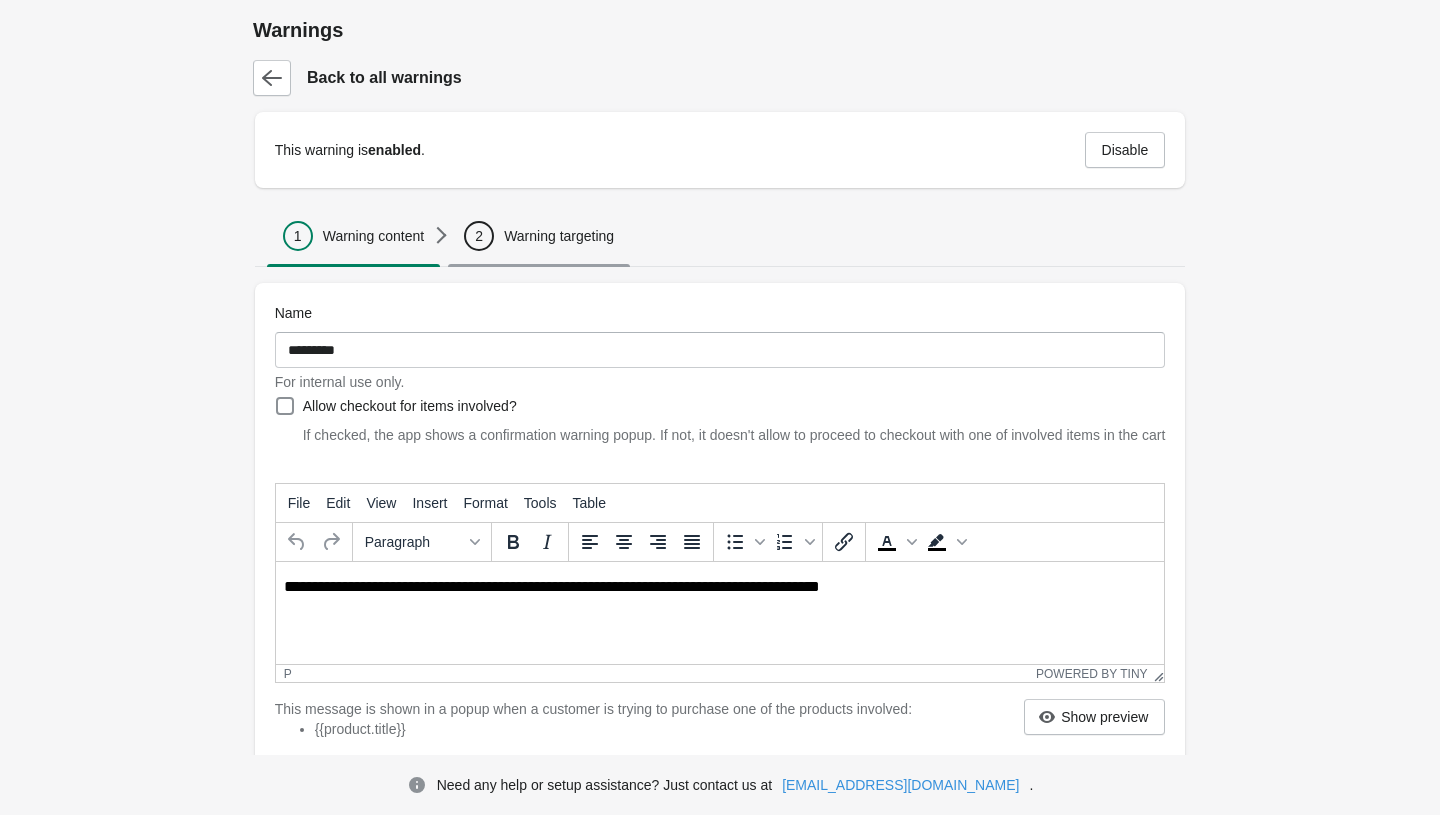 click on "2 Warning targeting" at bounding box center (539, 236) 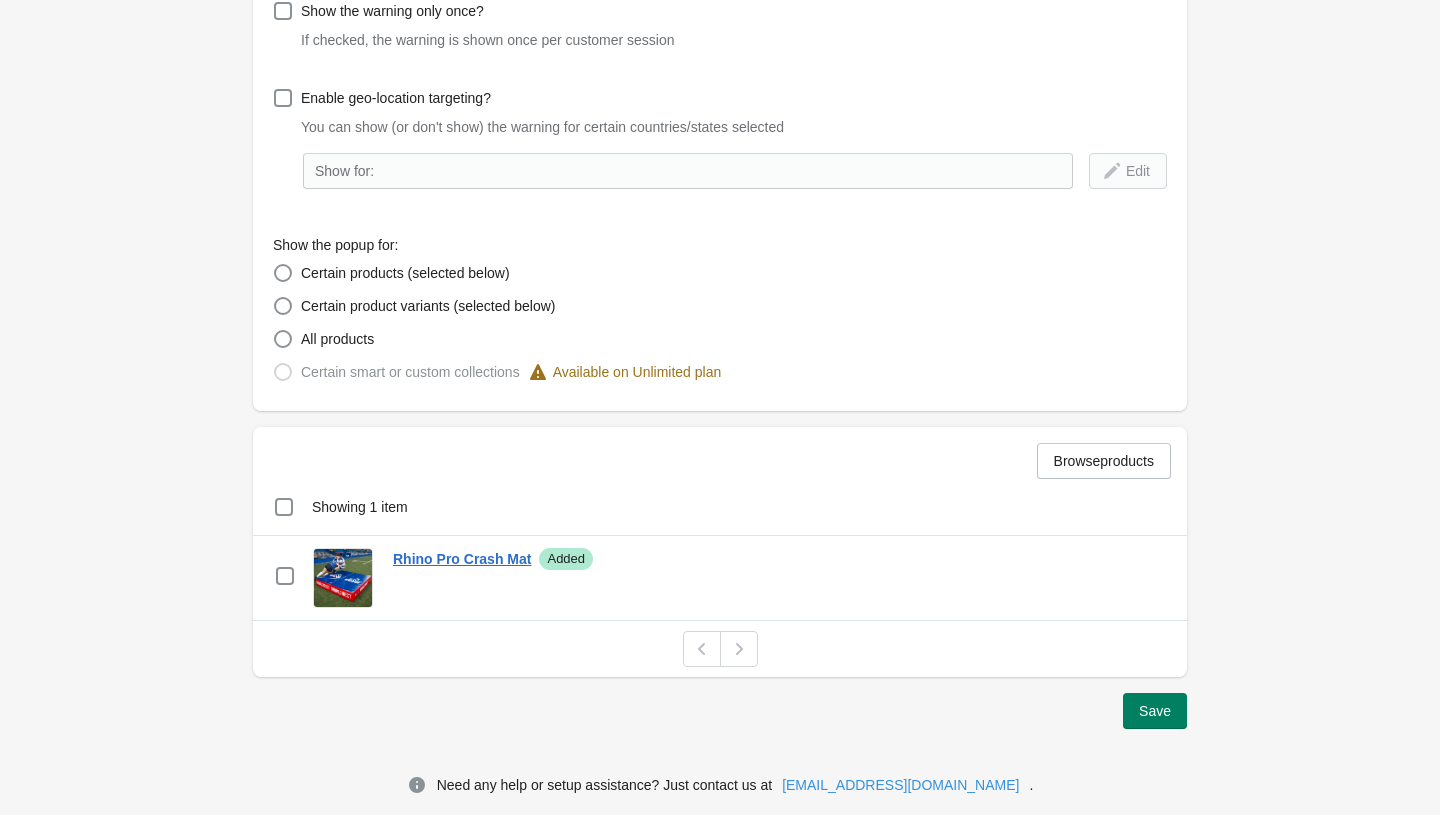 scroll, scrollTop: 0, scrollLeft: 0, axis: both 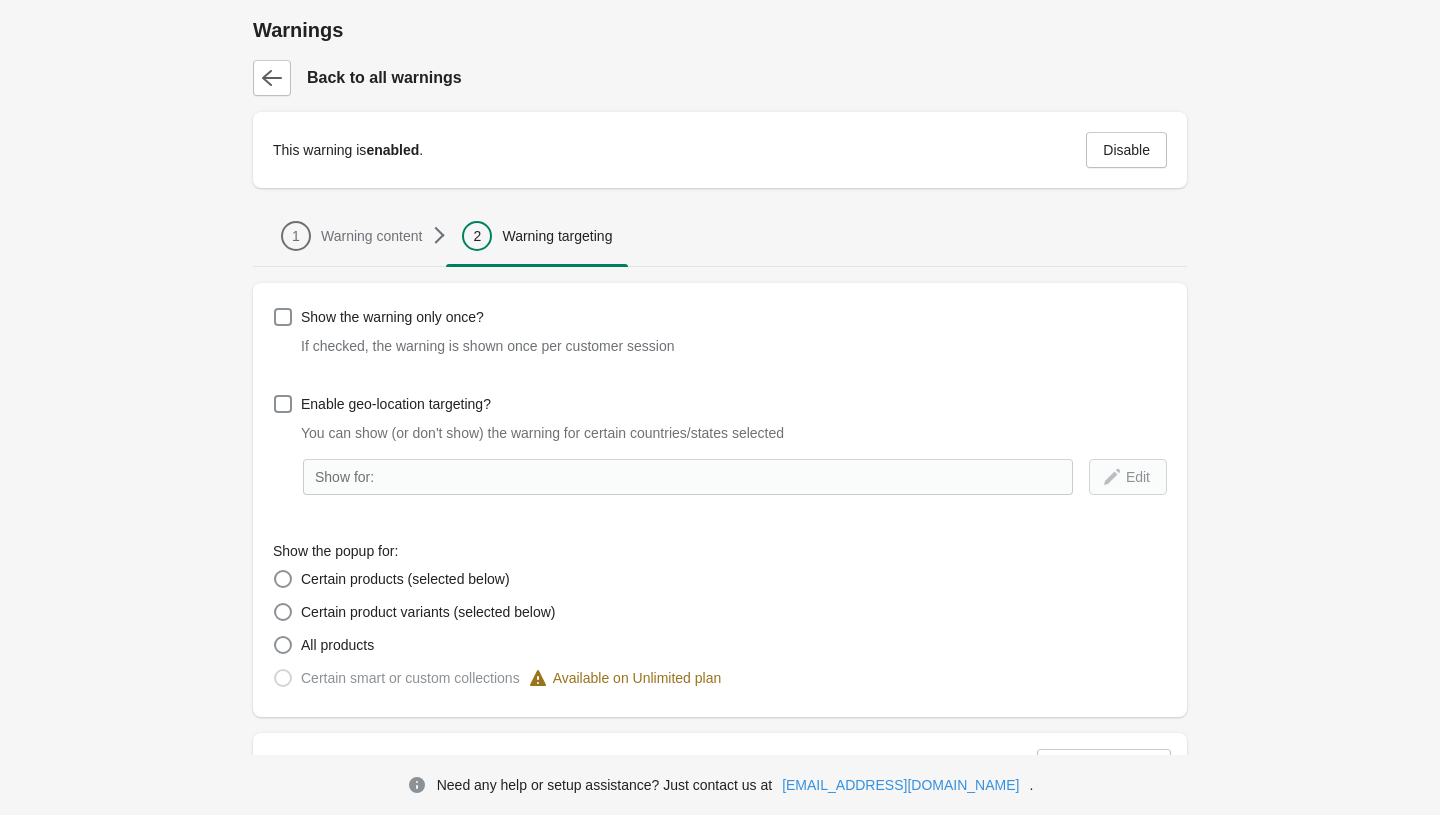 click on "Show the warning only once? If checked, the warning is shown once per customer session Enable geo-location targeting? You can show (or don't show) the warning for certain countries/states selected Show for: Edit Show the popup for: Certain products (selected below) Certain product variants (selected below) All products Certain smart or custom collections Available on Unlimited plan Browse  products Showing 1 item Select item Showing 1 item Select Select item 0 selected Actions checkbox Rhino Pro Crash Mat Success  Added Remove" at bounding box center (710, 625) 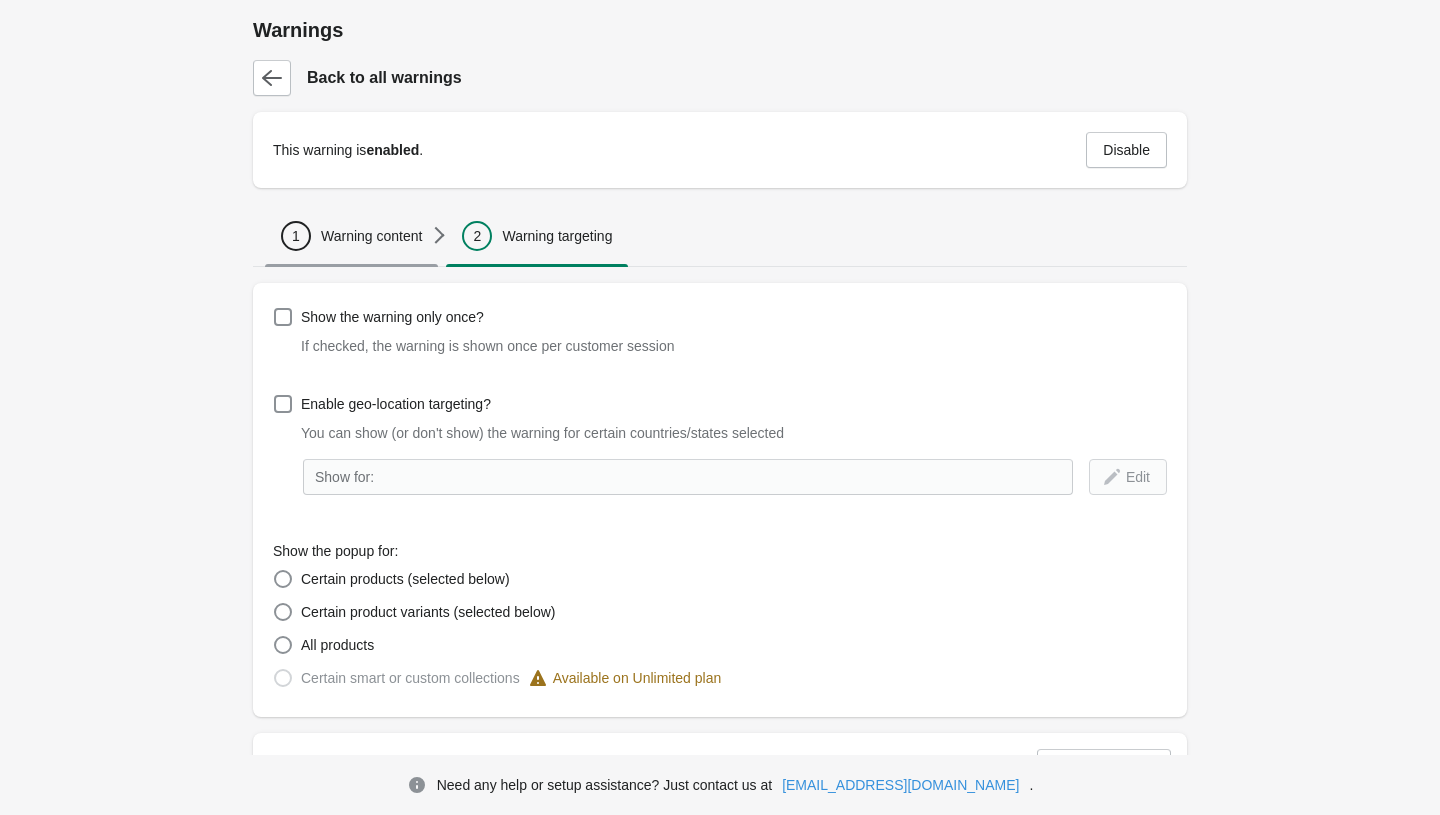 click on "Warning content" at bounding box center (371, 236) 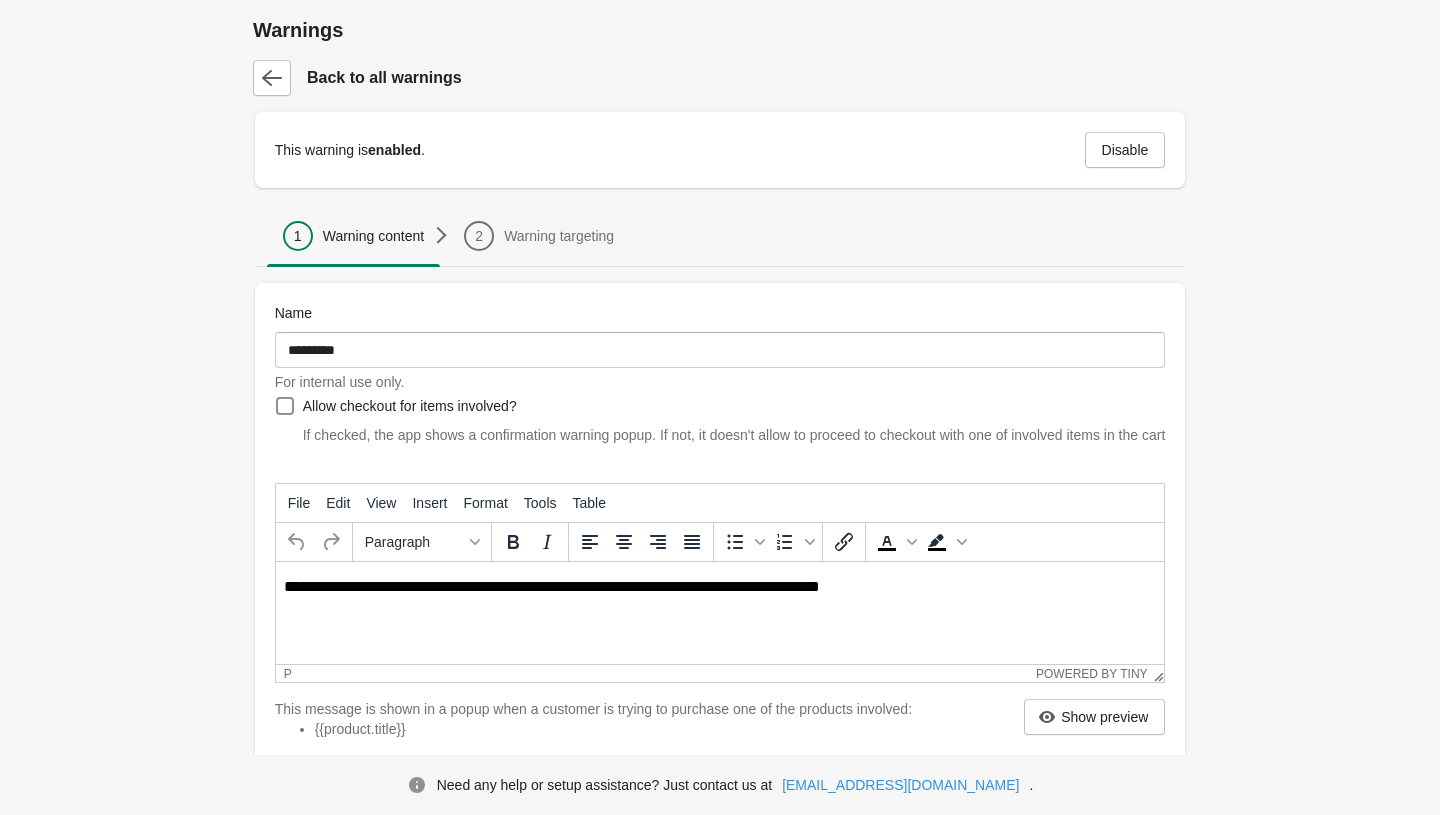scroll, scrollTop: 0, scrollLeft: 0, axis: both 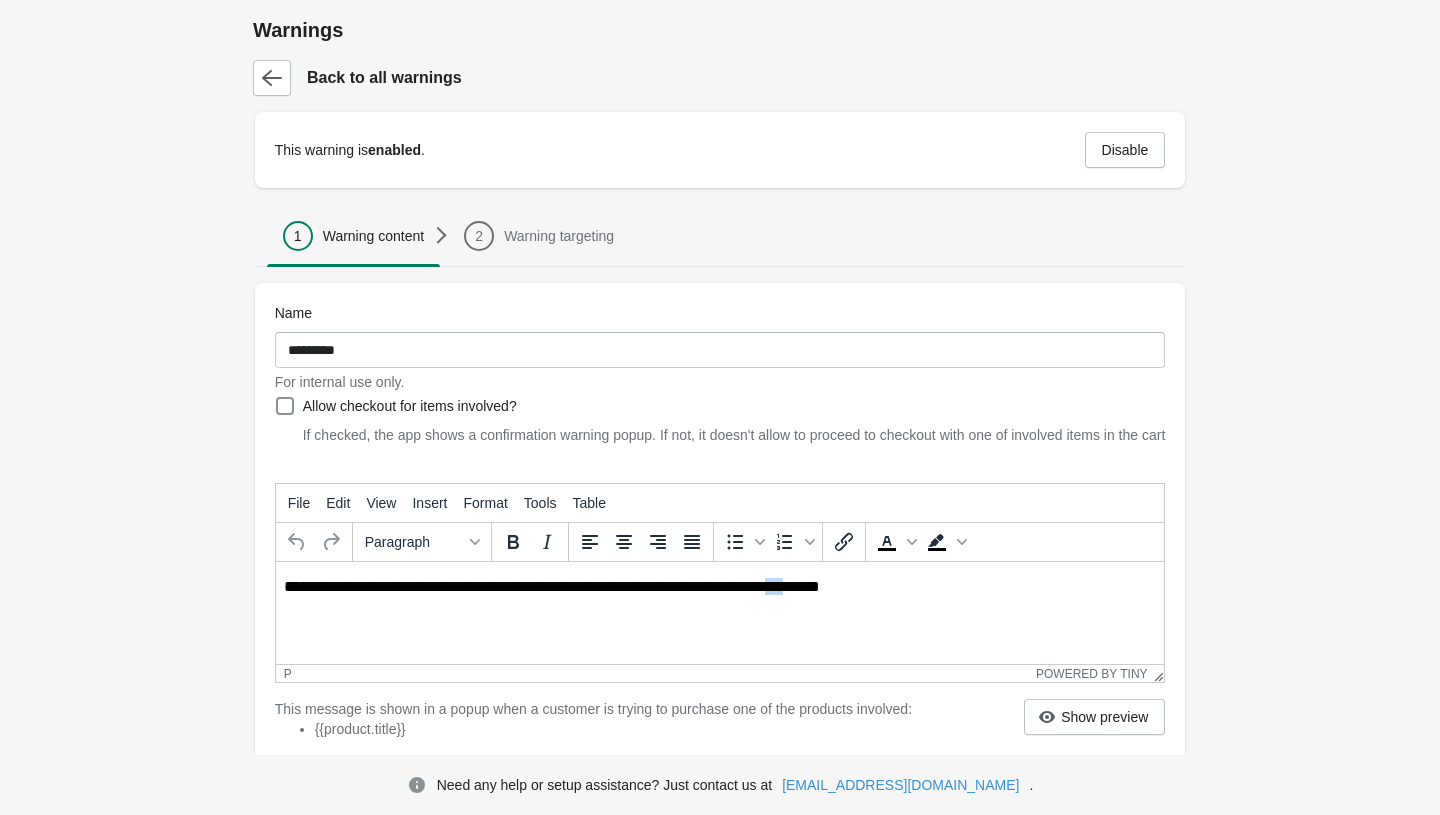 click on "**********" at bounding box center [721, 587] 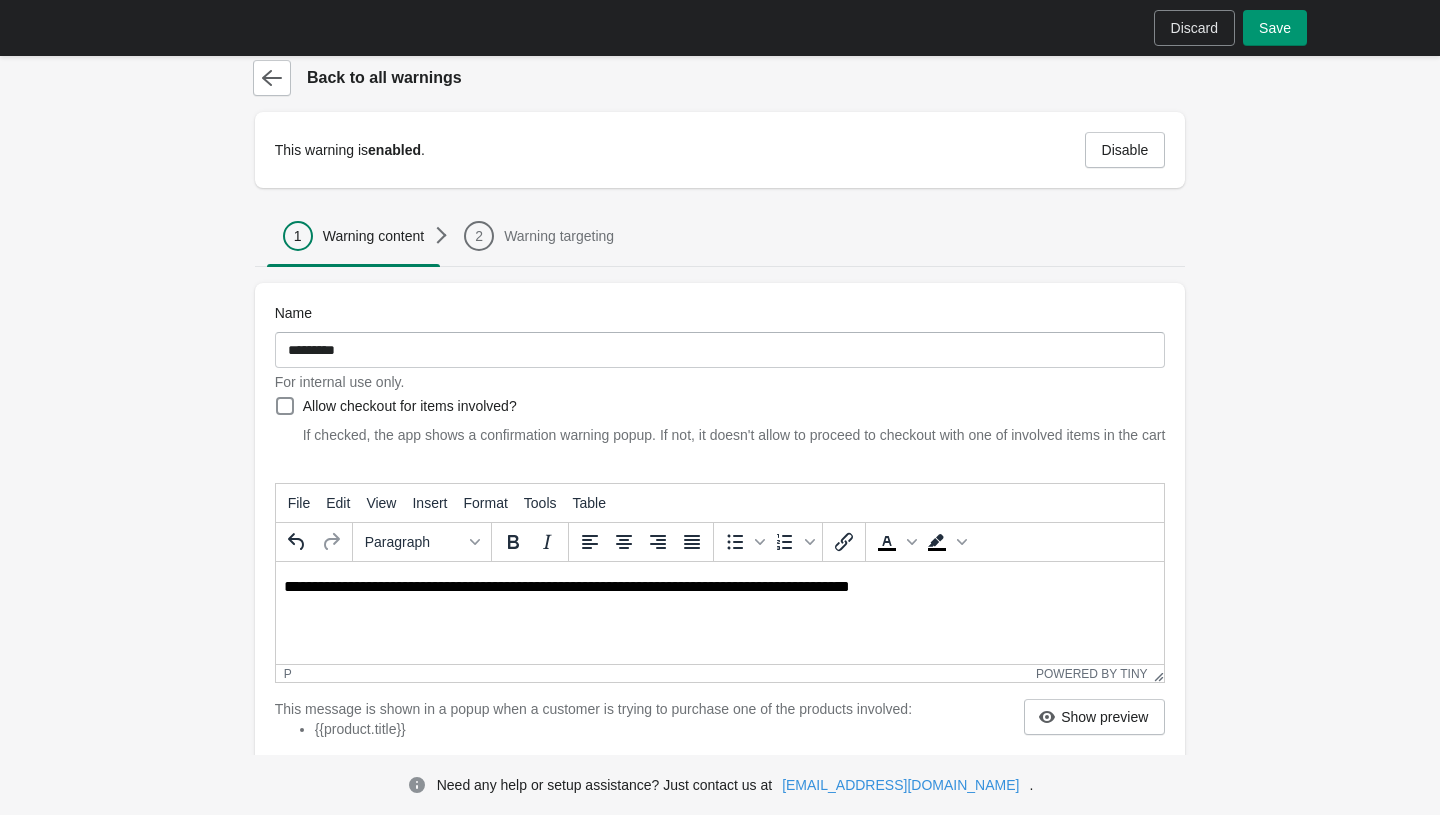 click on "Save" at bounding box center [1275, 28] 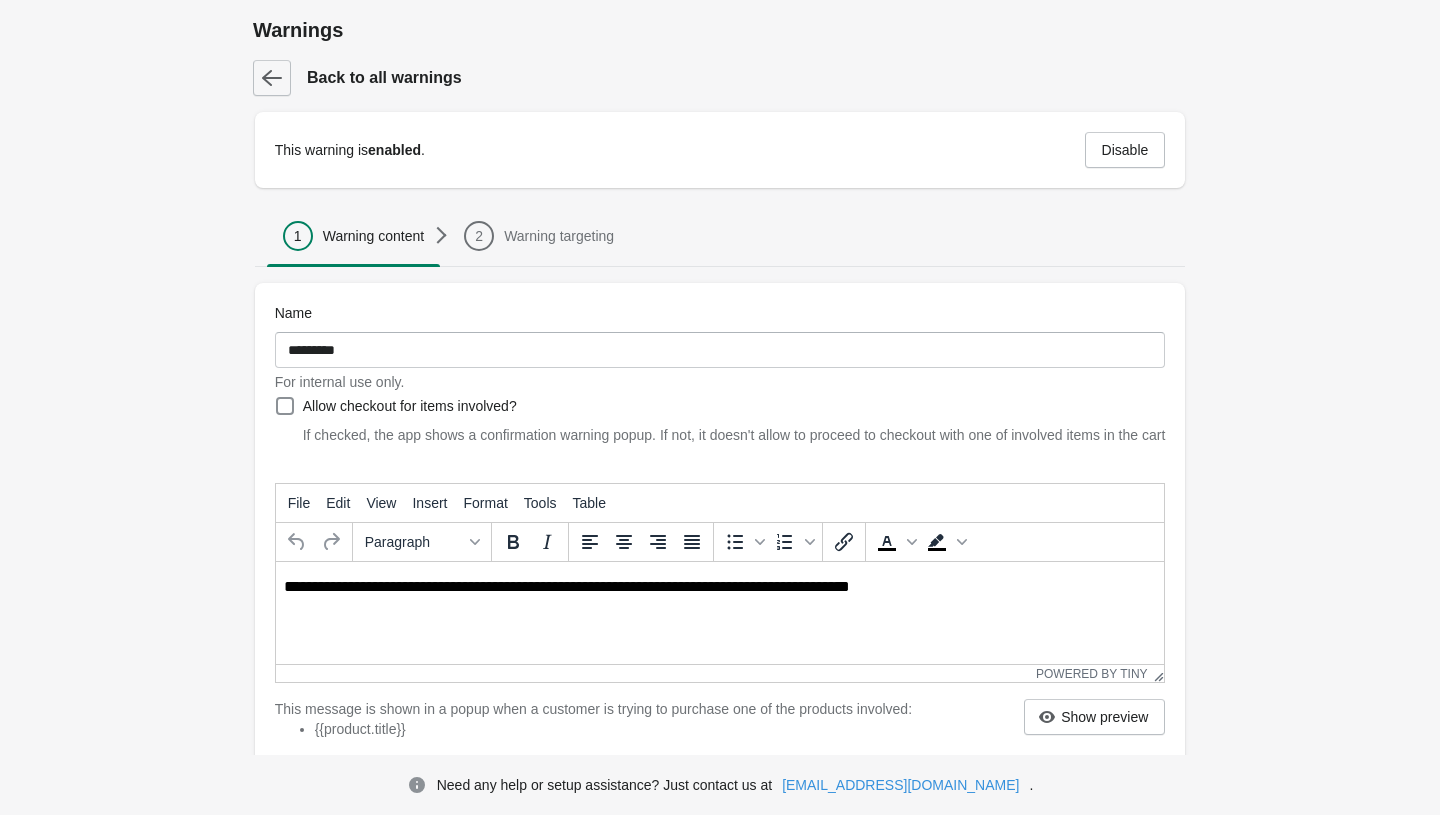 click at bounding box center (272, 78) 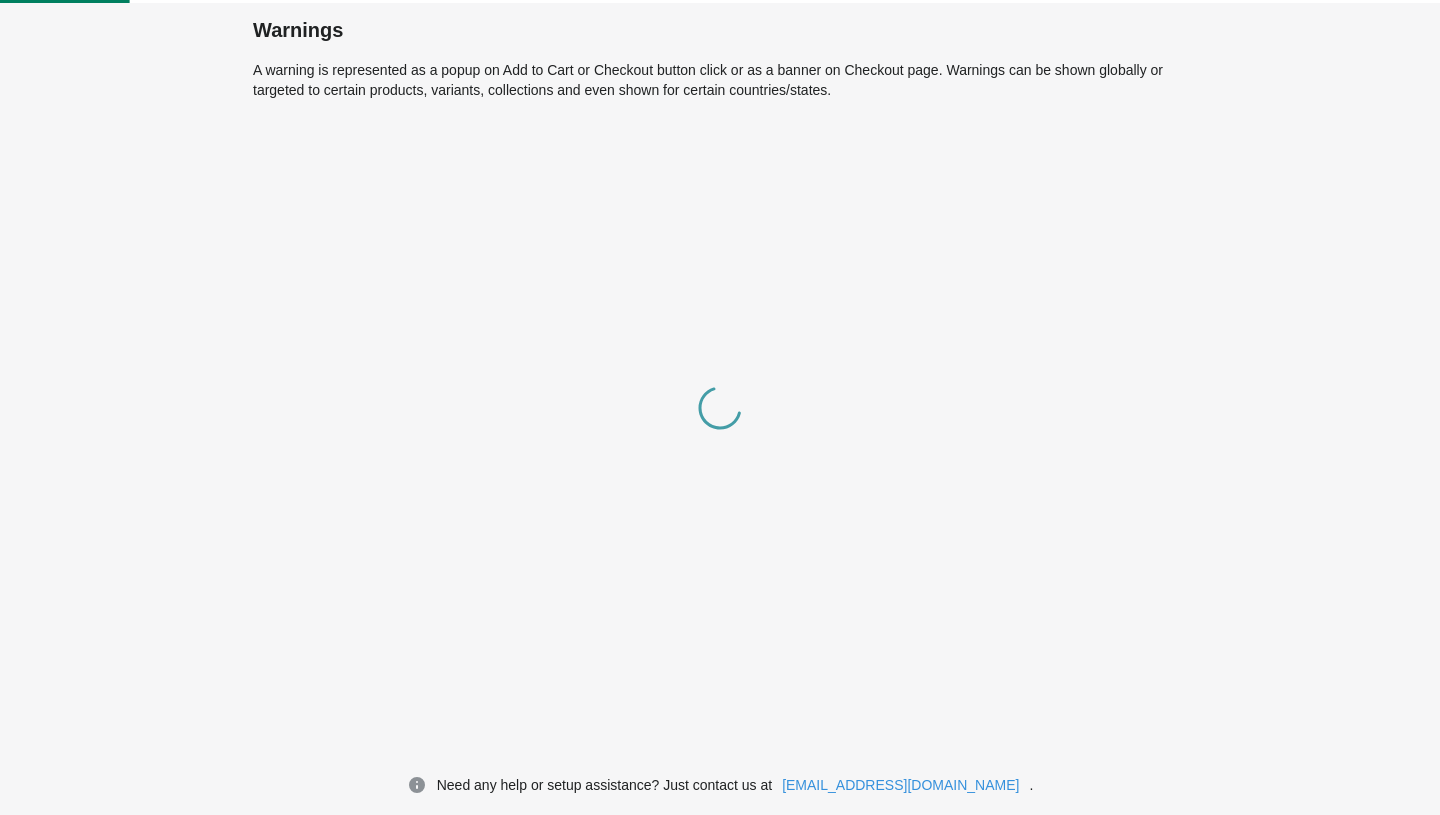 scroll, scrollTop: 0, scrollLeft: 0, axis: both 